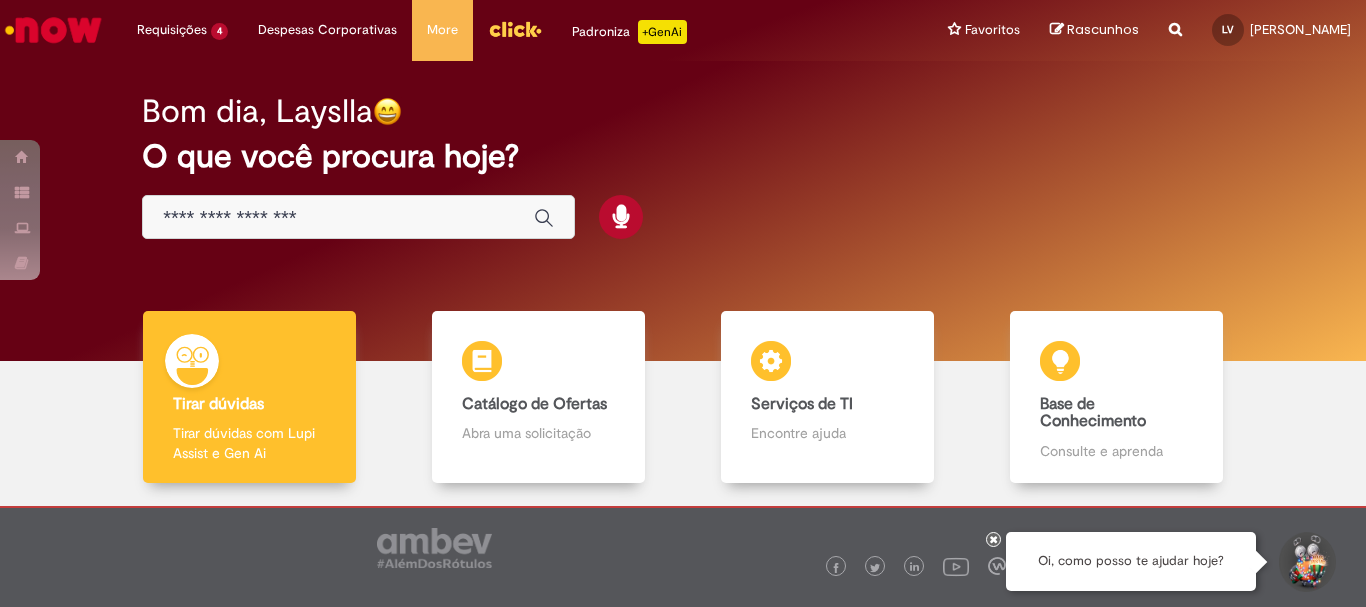 scroll, scrollTop: 0, scrollLeft: 0, axis: both 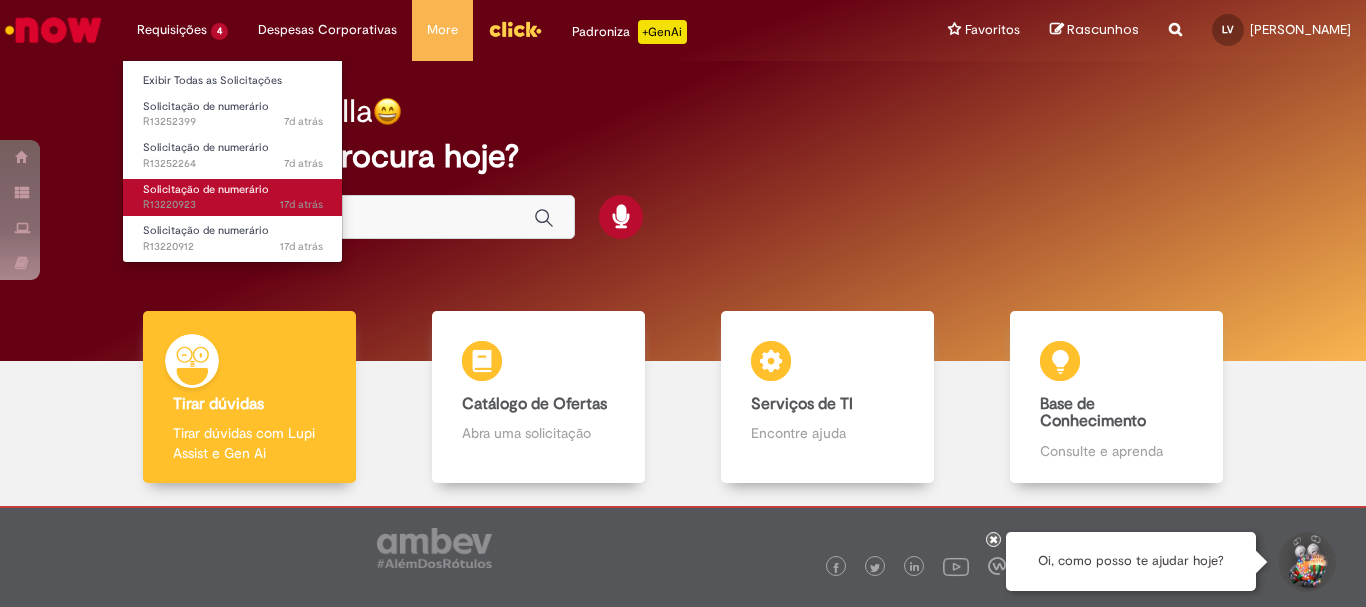 click on "Solicitação de numerário" at bounding box center (206, 189) 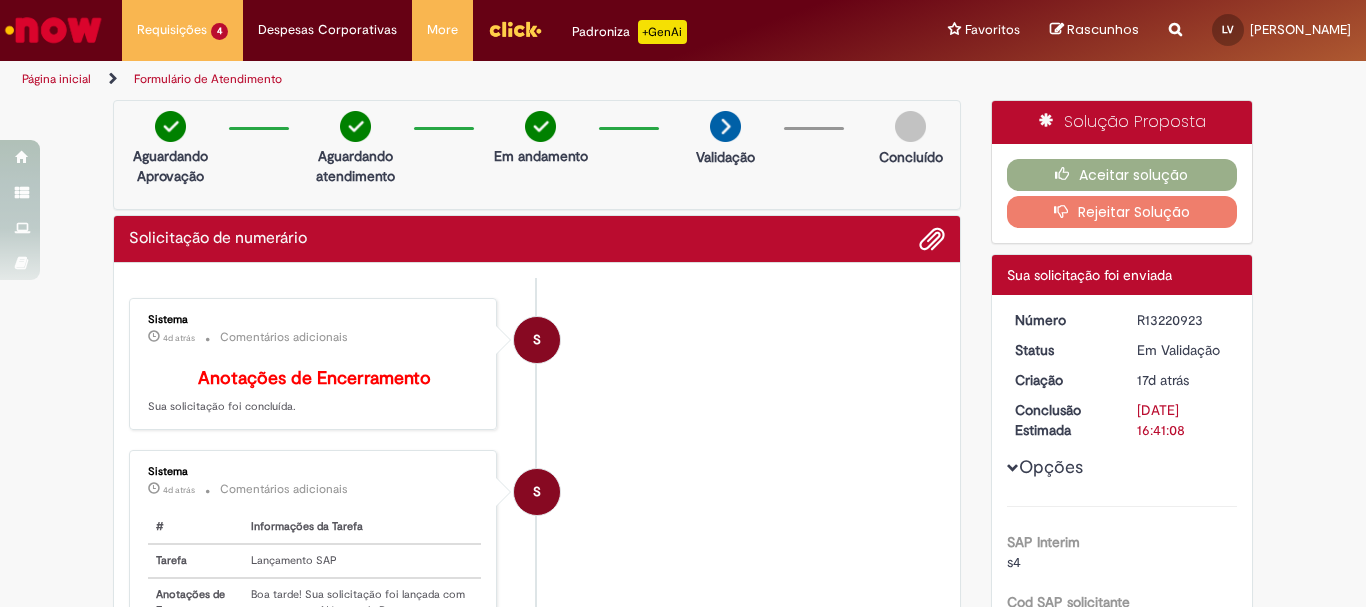 scroll, scrollTop: 200, scrollLeft: 0, axis: vertical 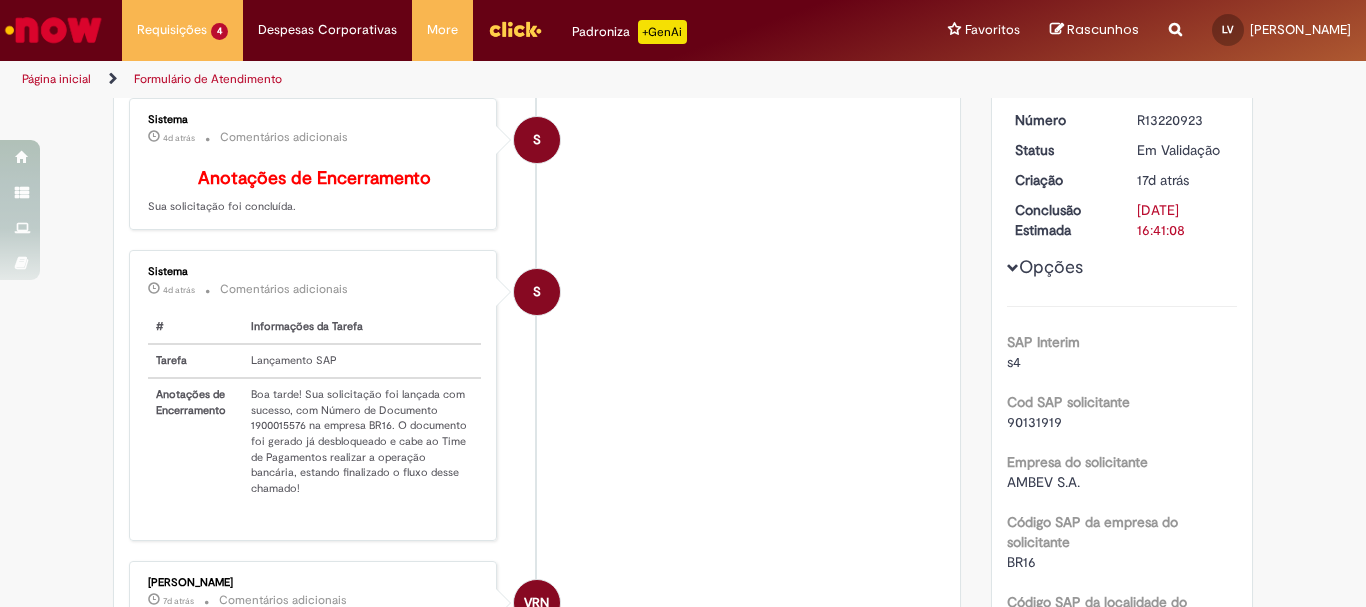 click on "Boa tarde! Sua solicitação foi lançada com sucesso, com Número de Documento 1900015576 na empresa BR16. O documento foi gerado já desbloqueado e cabe ao Time de Pagamentos realizar a operação bancária, estando finalizado o fluxo desse chamado!" at bounding box center [362, 441] 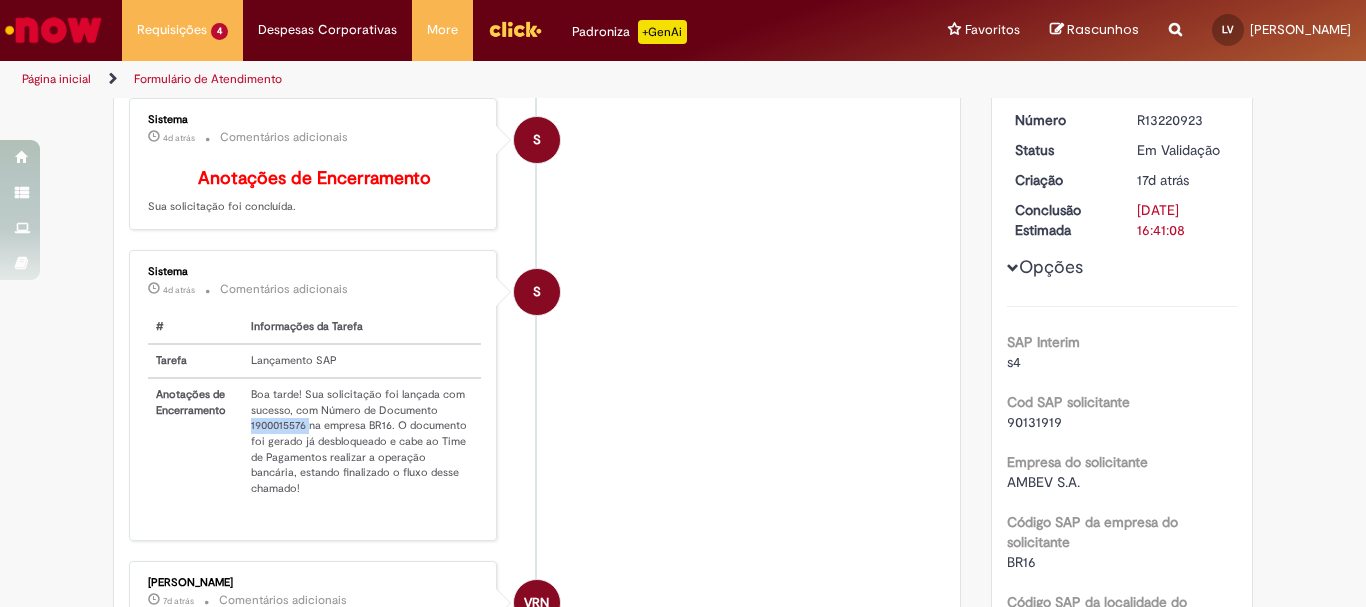 copy on "1900015576" 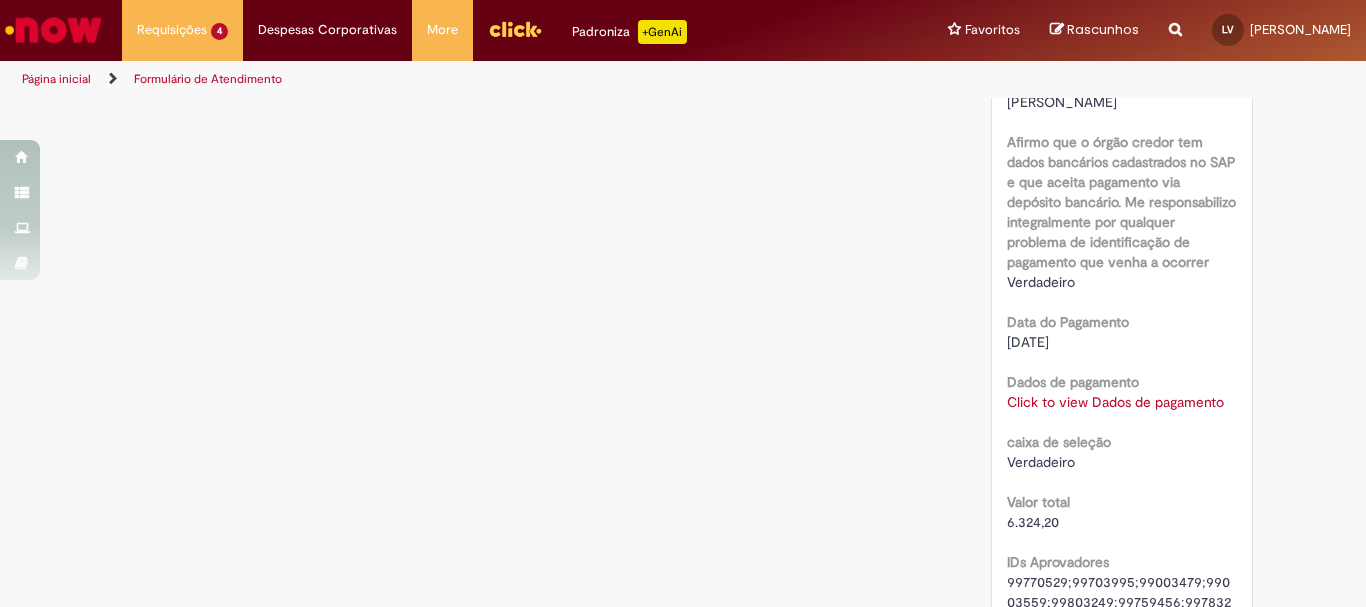 scroll, scrollTop: 1900, scrollLeft: 0, axis: vertical 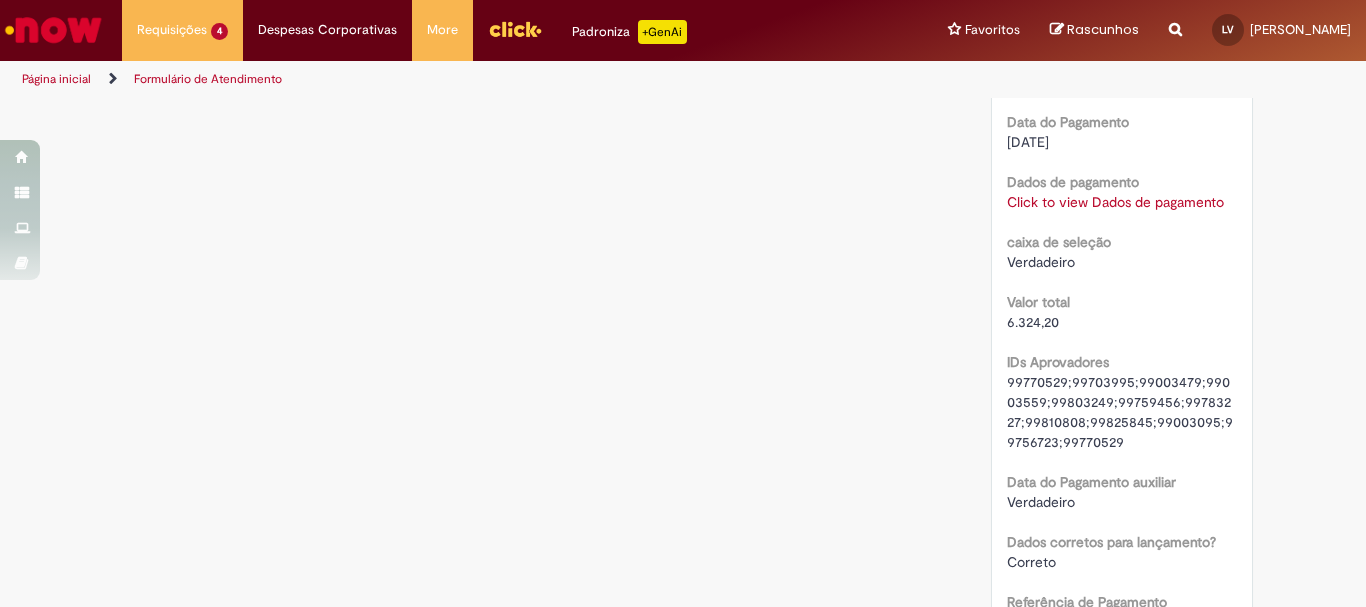 click on "6.324,20" at bounding box center [1033, 322] 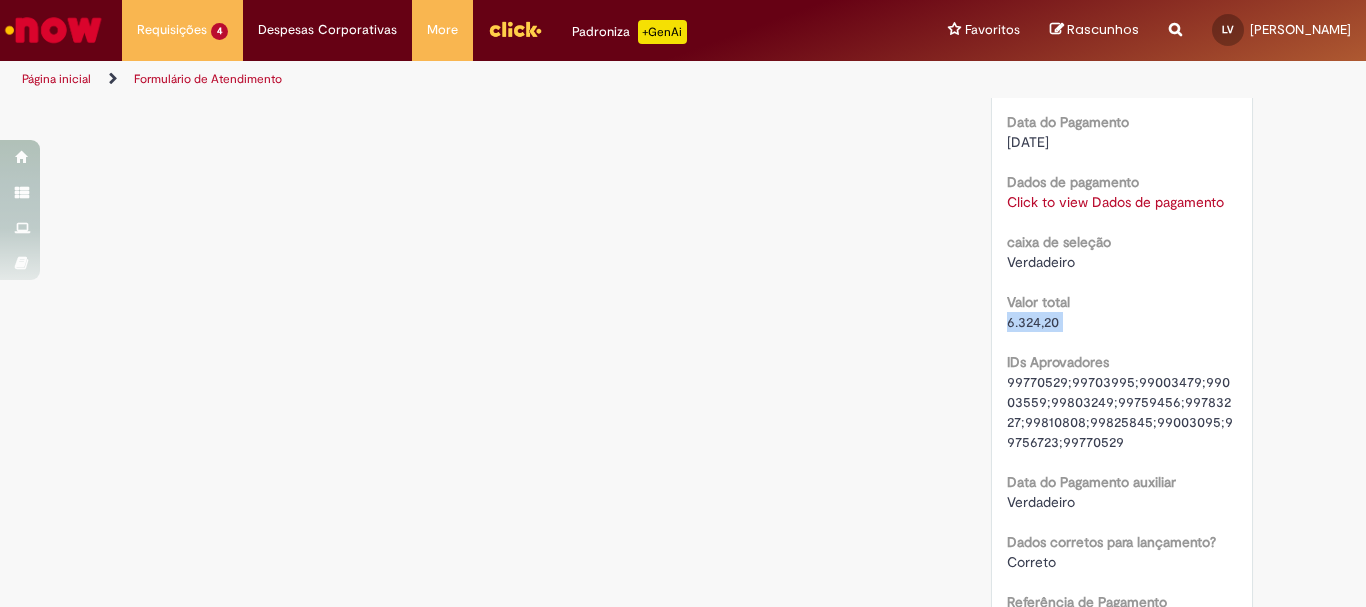 click on "6.324,20" at bounding box center [1033, 322] 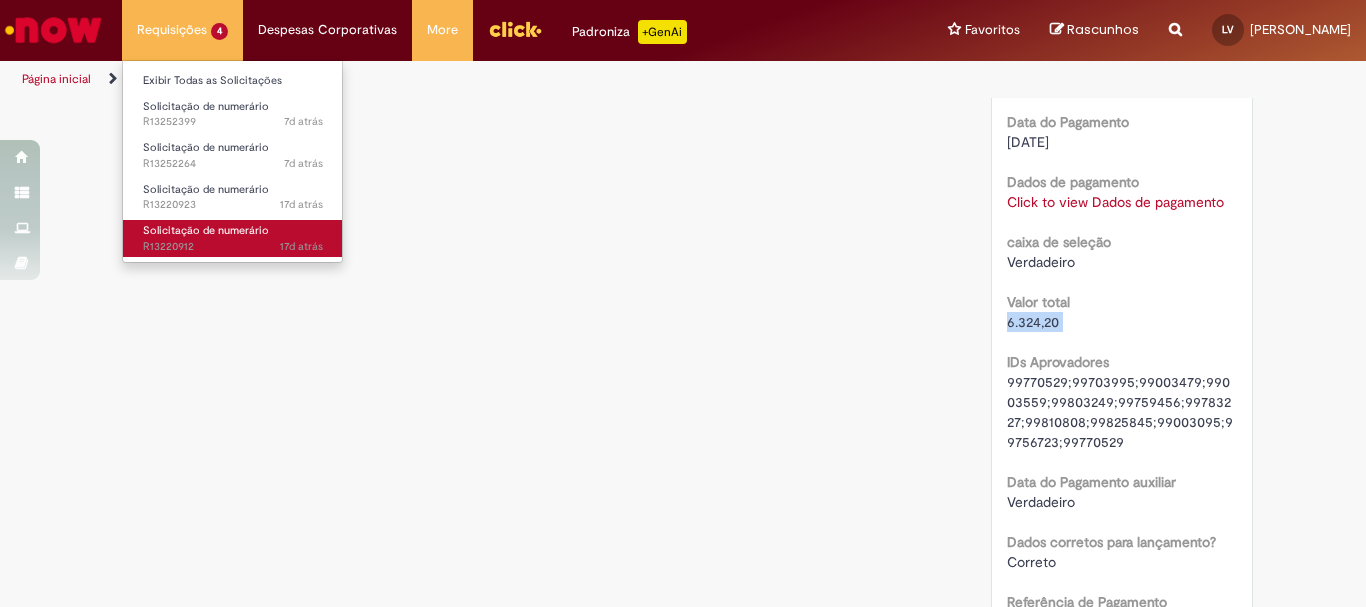 click on "Solicitação de numerário" at bounding box center (206, 230) 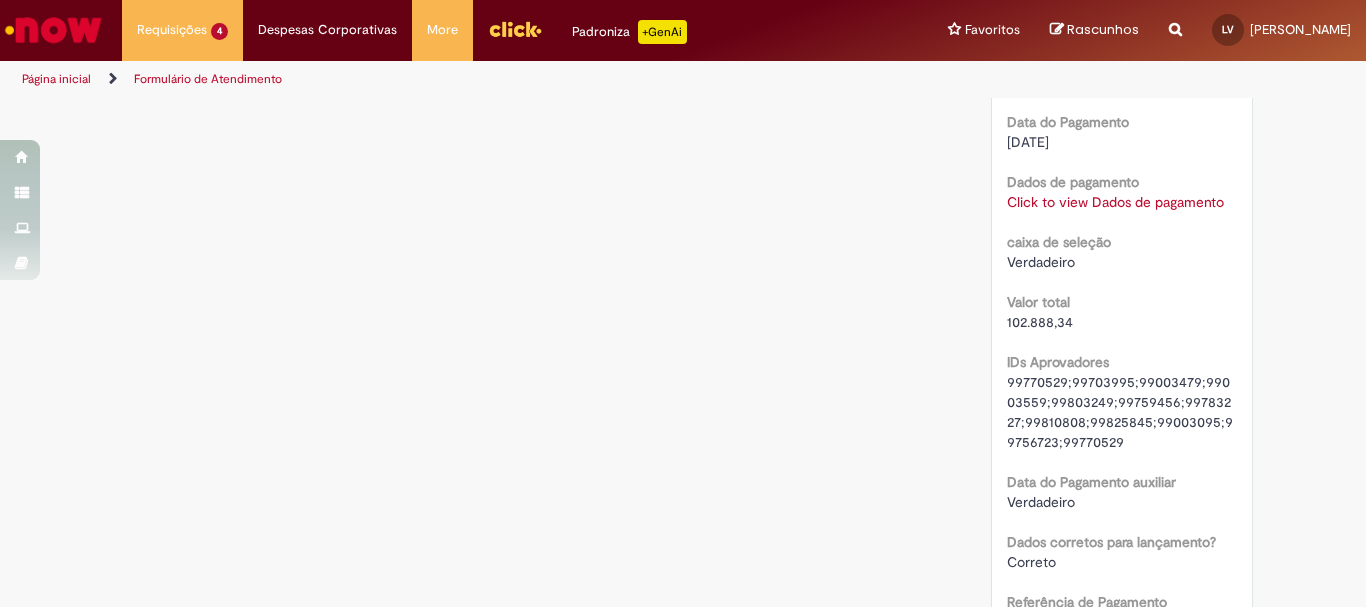 scroll, scrollTop: 0, scrollLeft: 0, axis: both 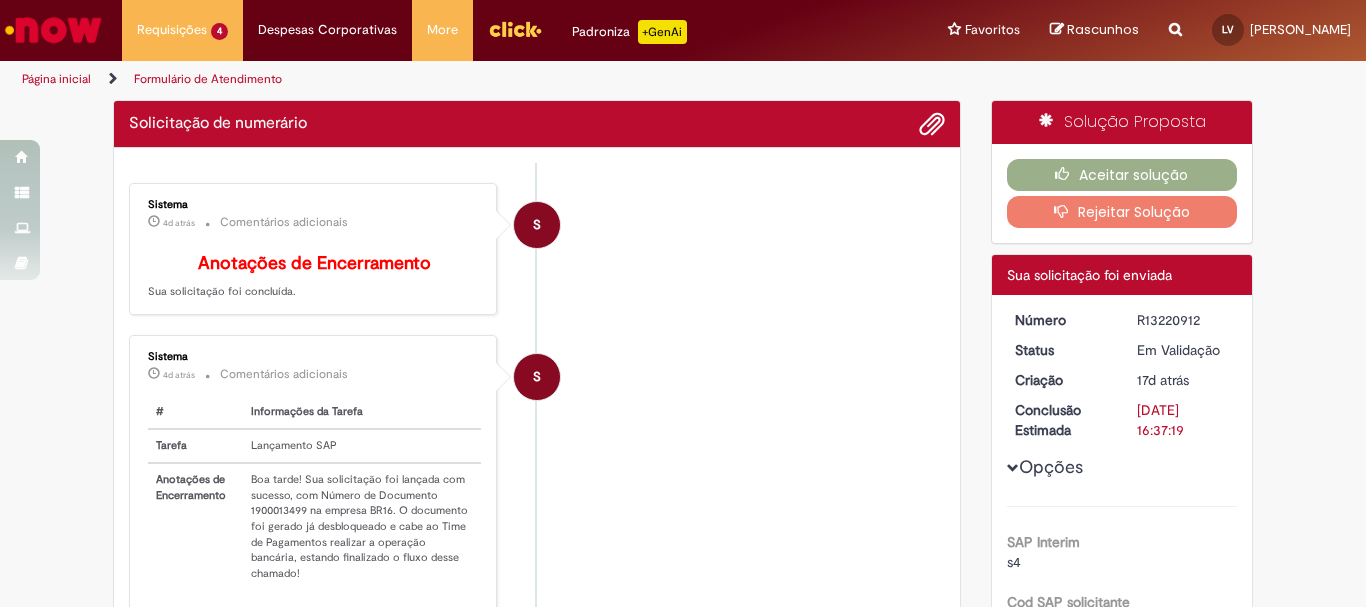 click on "# Informações da Tarefa Tarefa Lançamento SAP Anotações de Encerramento Boa tarde! Sua solicitação foi lançada com sucesso, com Número de Documento 1900013499 na empresa BR16. O documento foi gerado já desbloqueado e cabe ao Time de Pagamentos realizar a operação bancária, estando finalizado o fluxo desse chamado!" at bounding box center (314, 492) 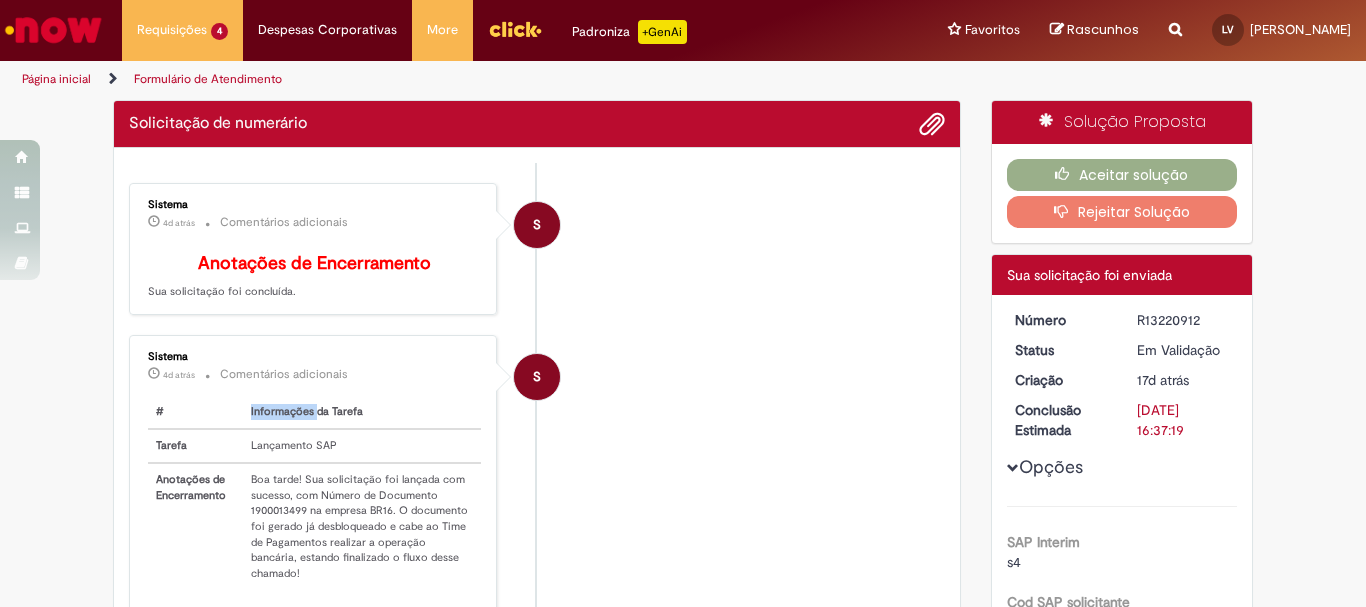 click on "Informações da Tarefa" at bounding box center [362, 412] 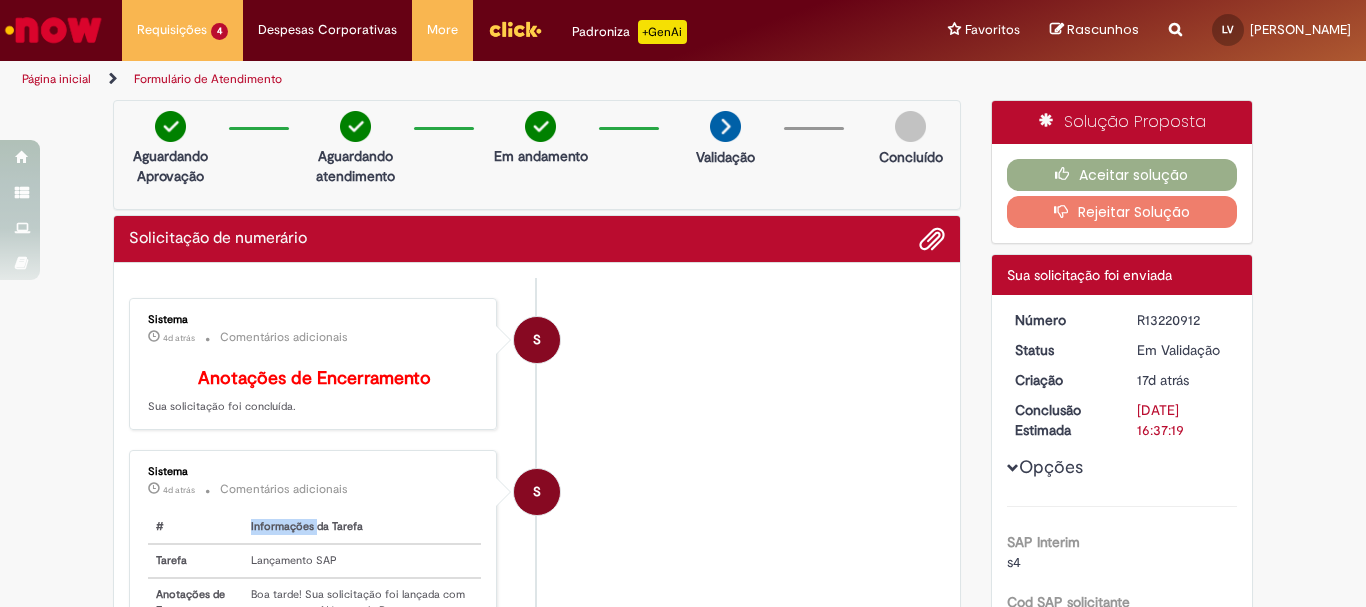 scroll, scrollTop: 200, scrollLeft: 0, axis: vertical 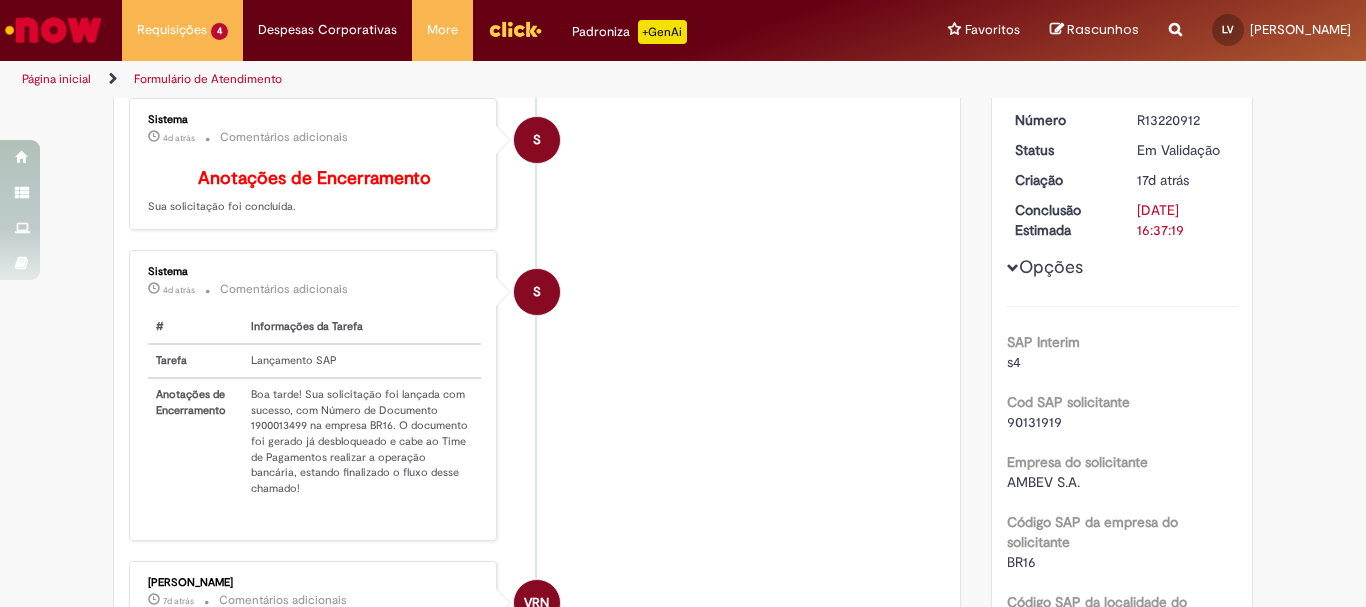 click on "Boa tarde! Sua solicitação foi lançada com sucesso, com Número de Documento 1900013499 na empresa BR16. O documento foi gerado já desbloqueado e cabe ao Time de Pagamentos realizar a operação bancária, estando finalizado o fluxo desse chamado!" at bounding box center (362, 441) 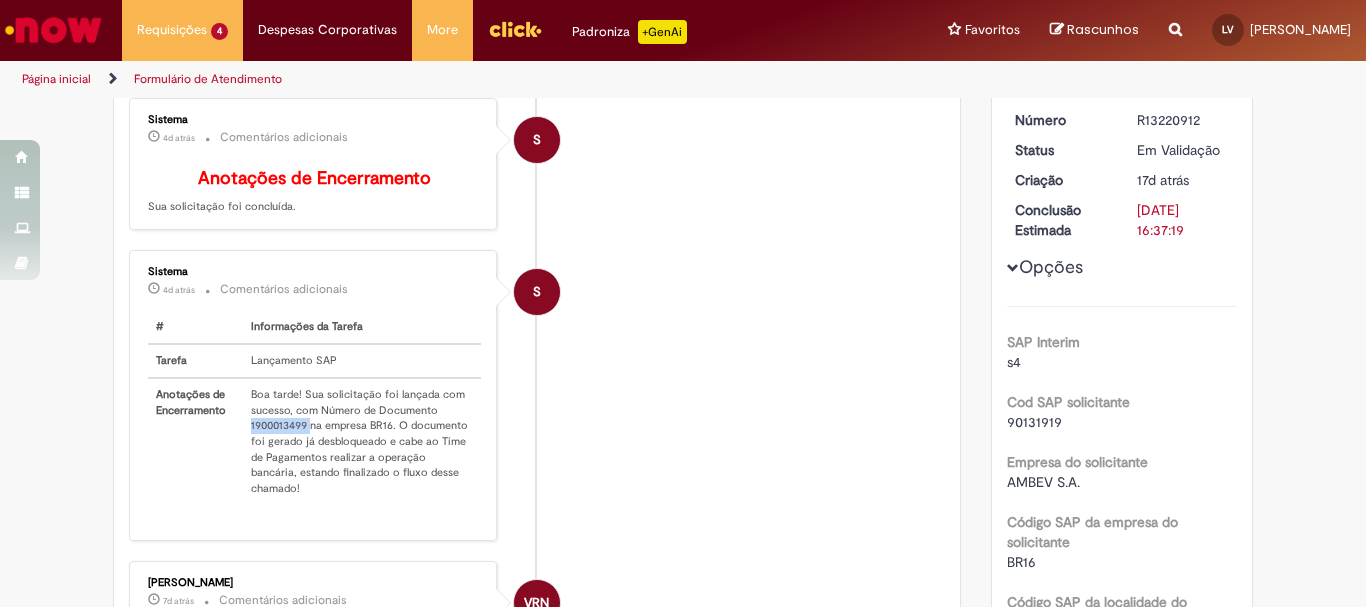 click on "Boa tarde! Sua solicitação foi lançada com sucesso, com Número de Documento 1900013499 na empresa BR16. O documento foi gerado já desbloqueado e cabe ao Time de Pagamentos realizar a operação bancária, estando finalizado o fluxo desse chamado!" at bounding box center (362, 441) 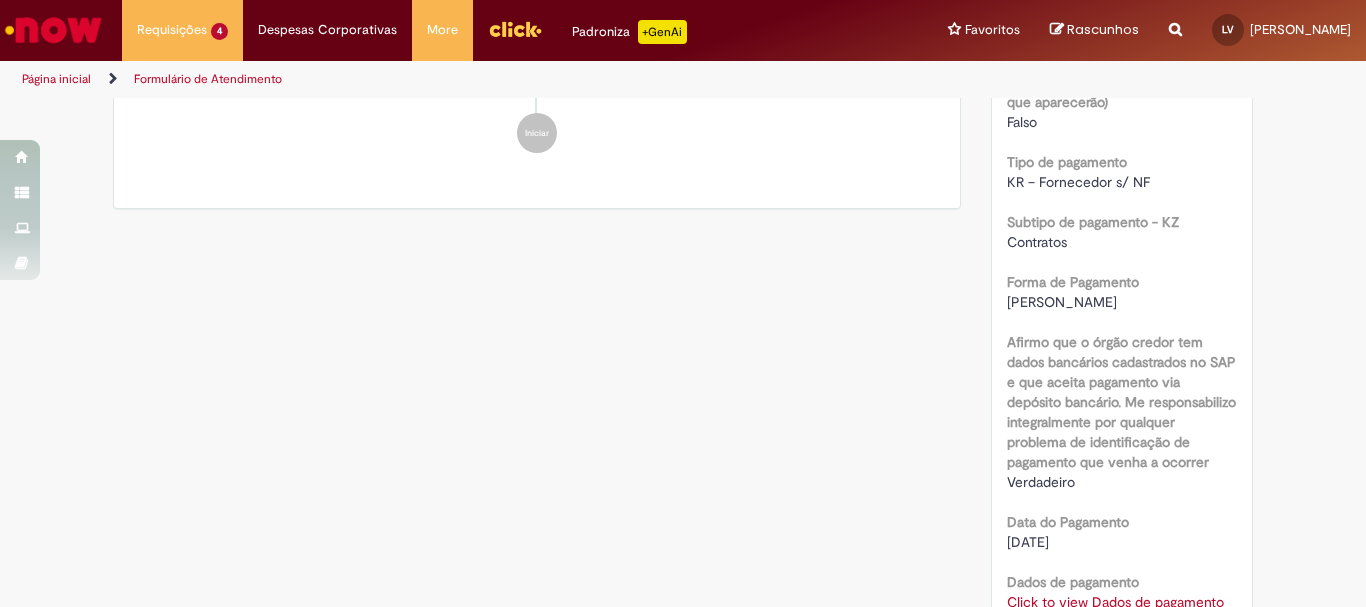 scroll, scrollTop: 1700, scrollLeft: 0, axis: vertical 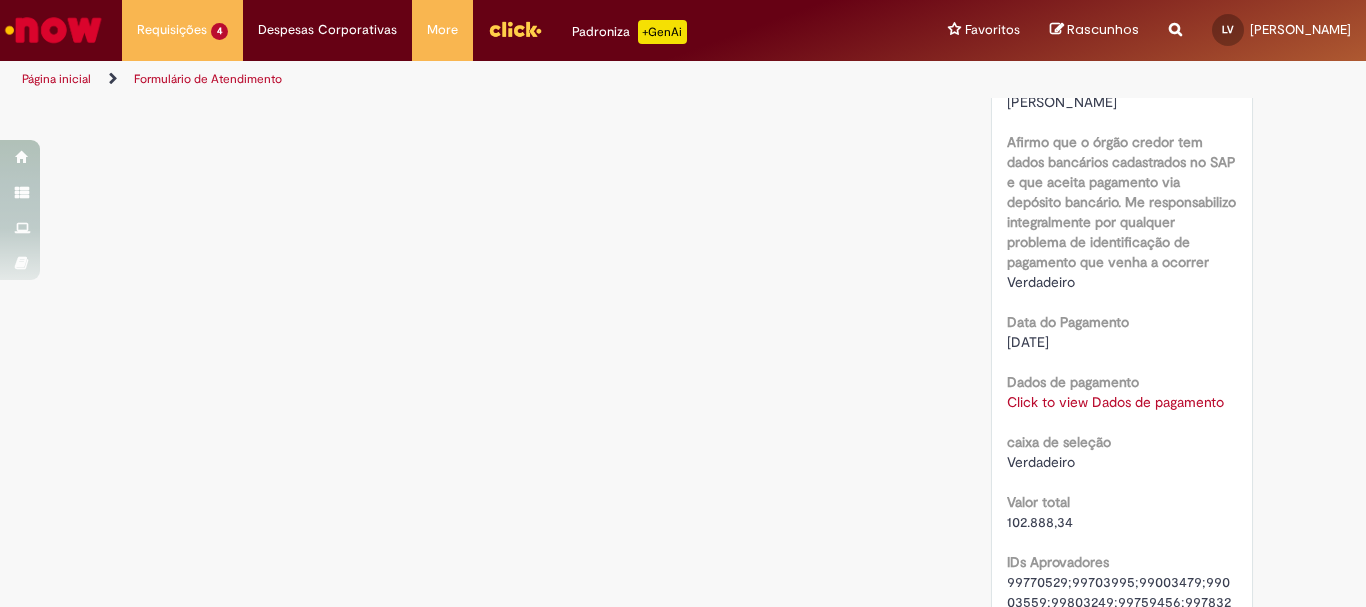 click on "102.888,34" at bounding box center (1040, 522) 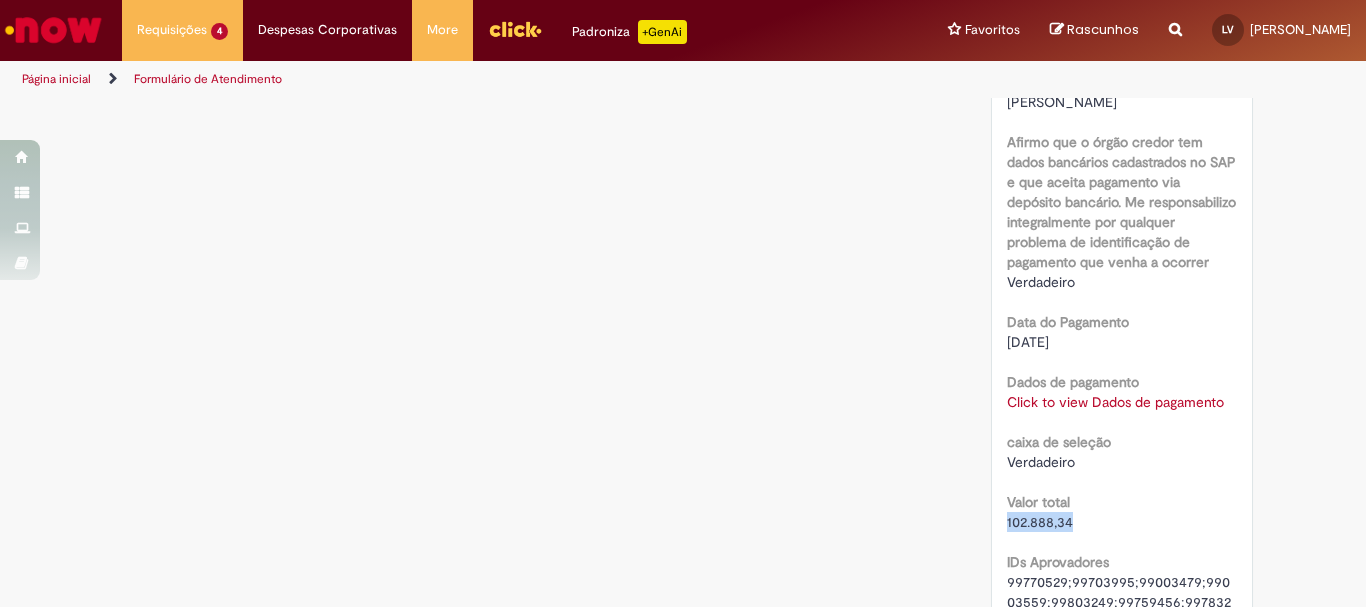 click on "102.888,34" at bounding box center (1040, 522) 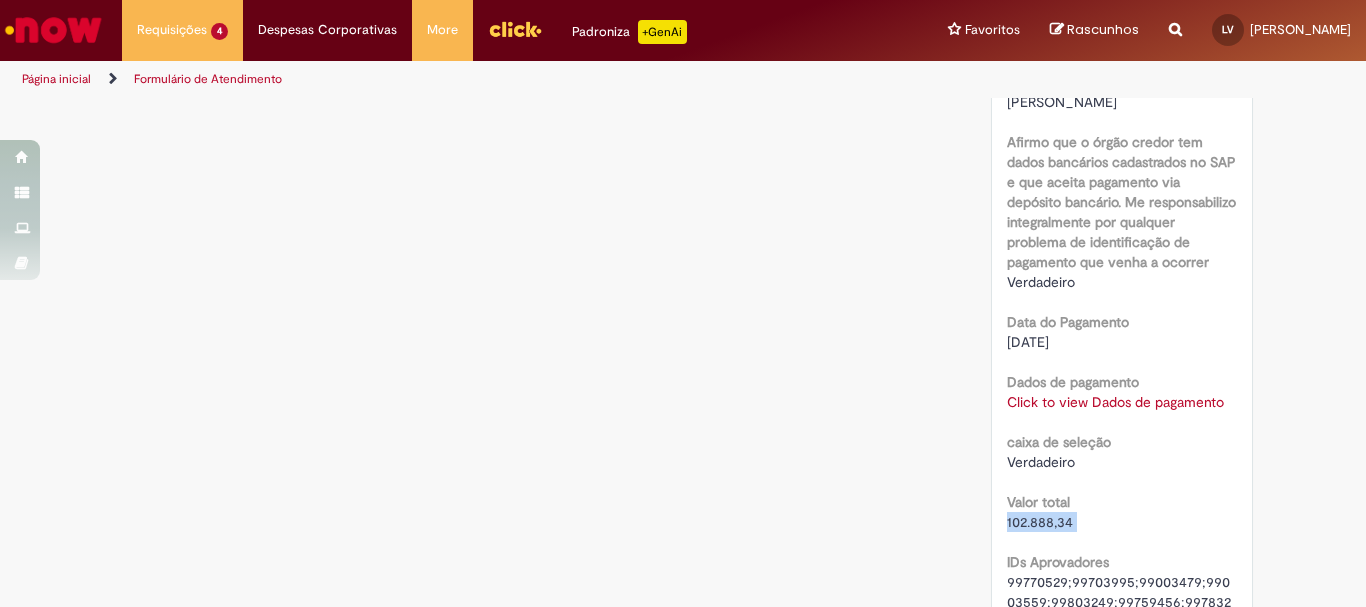 copy on "102.888,34" 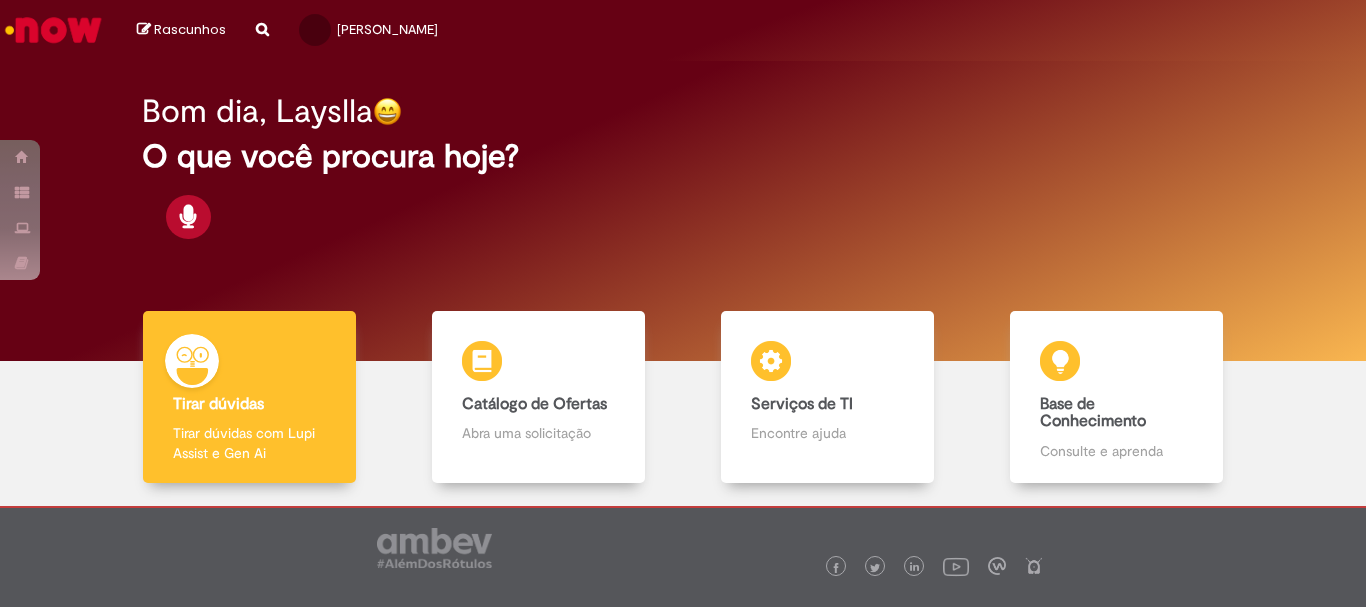 scroll, scrollTop: 0, scrollLeft: 0, axis: both 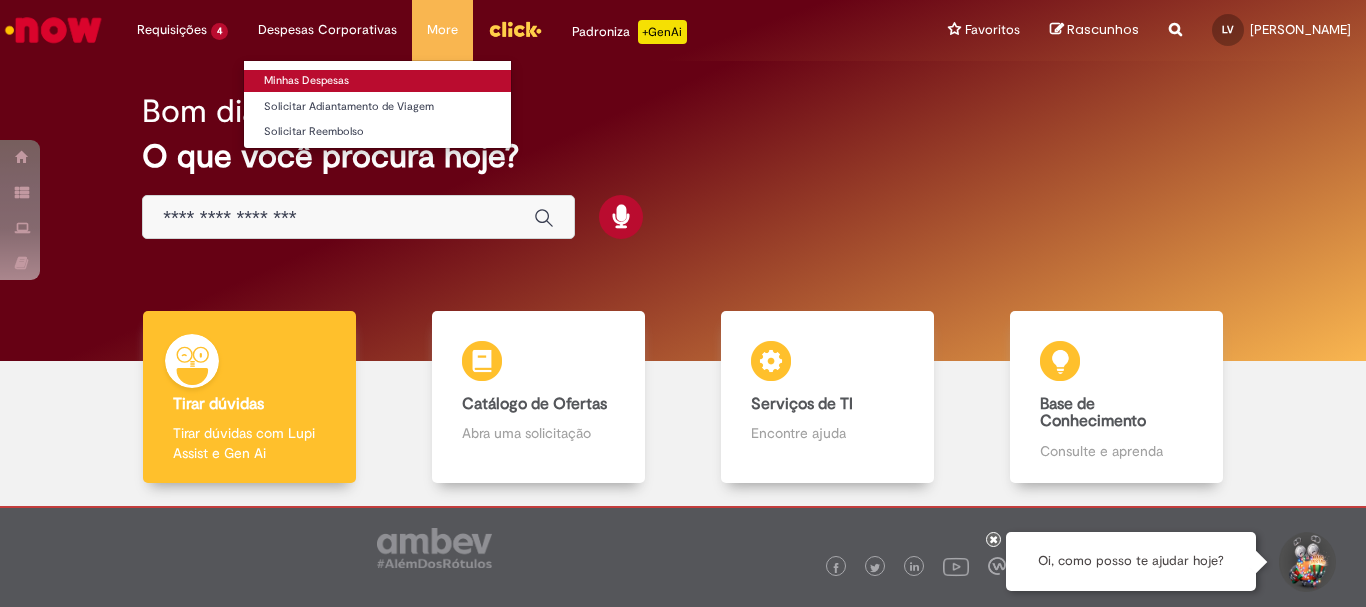 click on "Minhas Despesas" at bounding box center (377, 81) 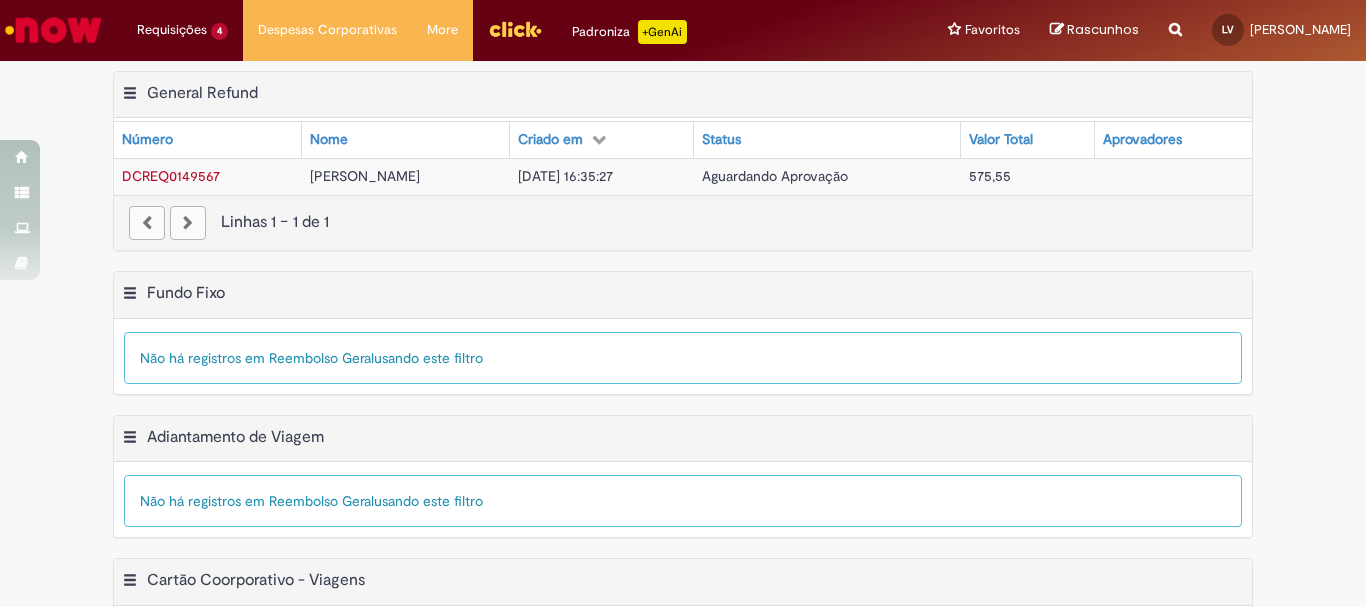 click on "DCREQ0149567" at bounding box center [171, 176] 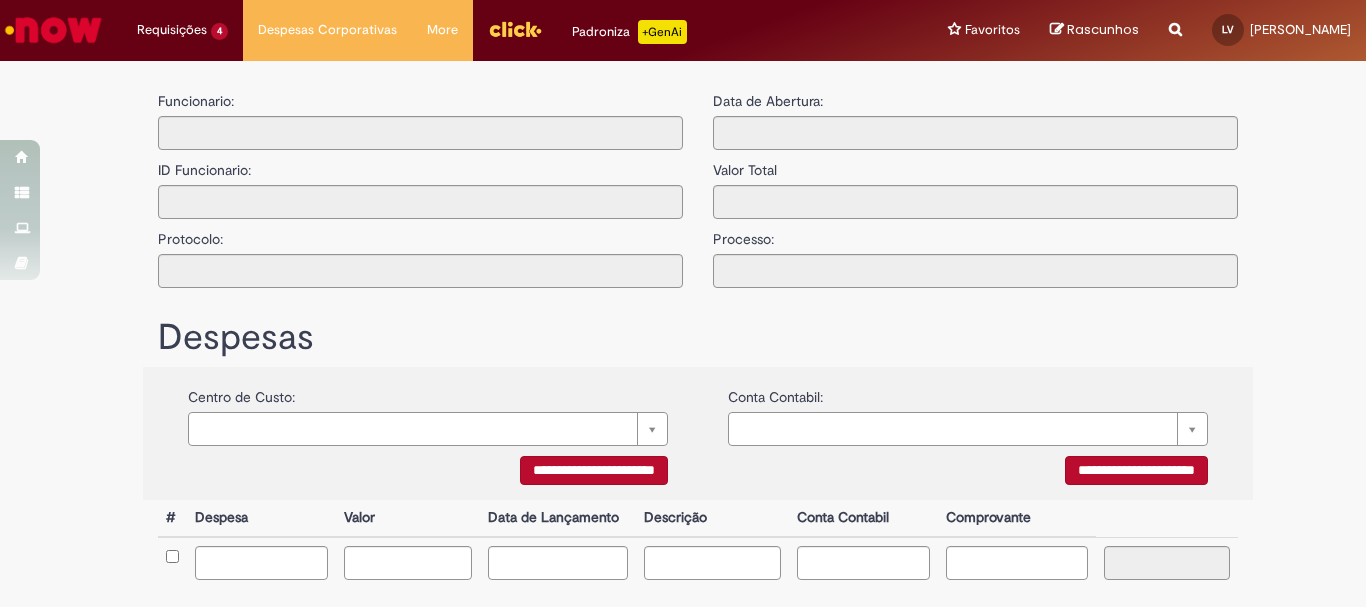 type on "**********" 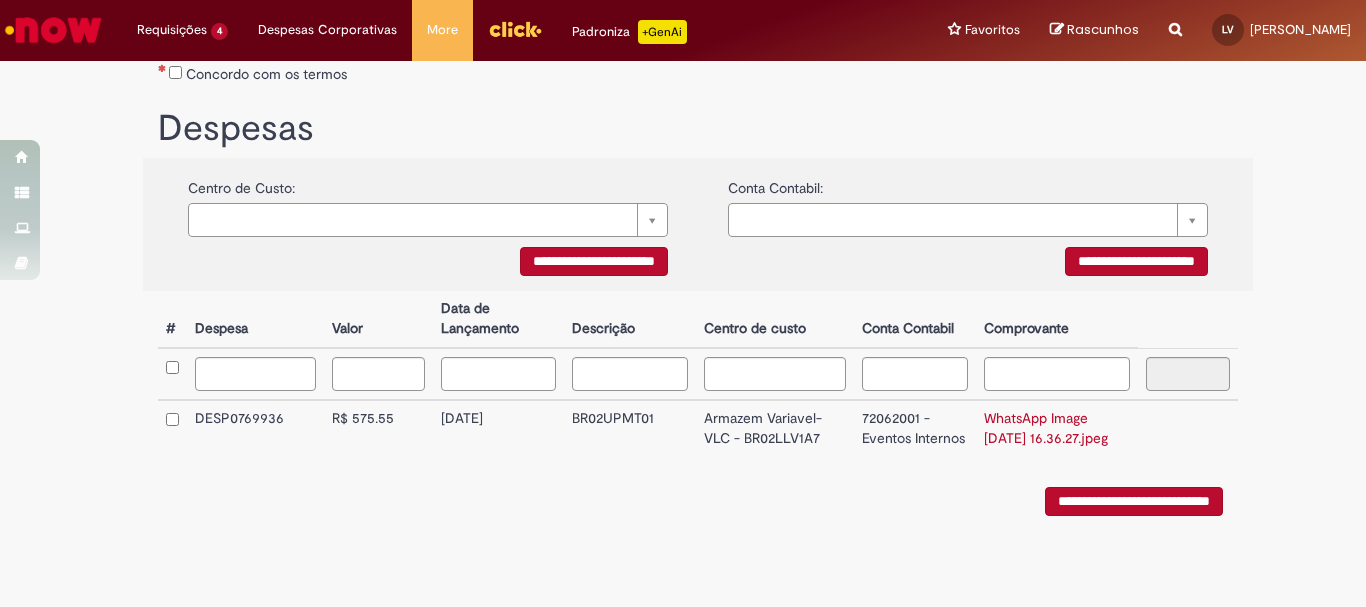 scroll, scrollTop: 121, scrollLeft: 0, axis: vertical 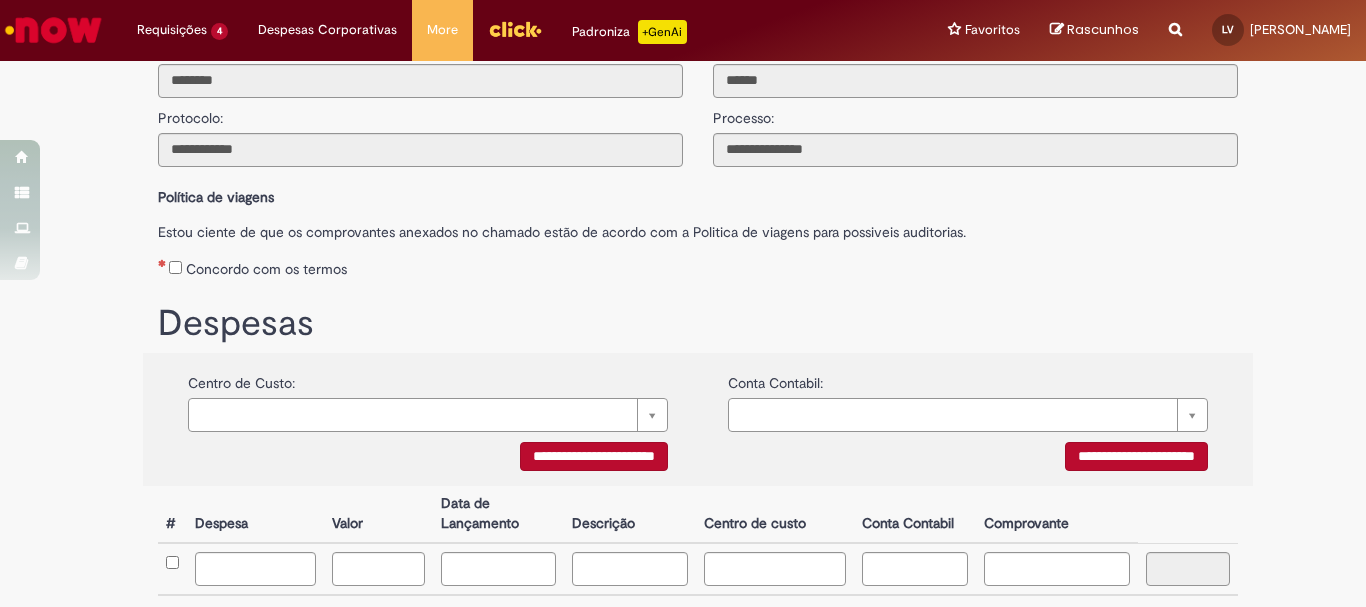 click on "Concordo com os termos" at bounding box center (698, 265) 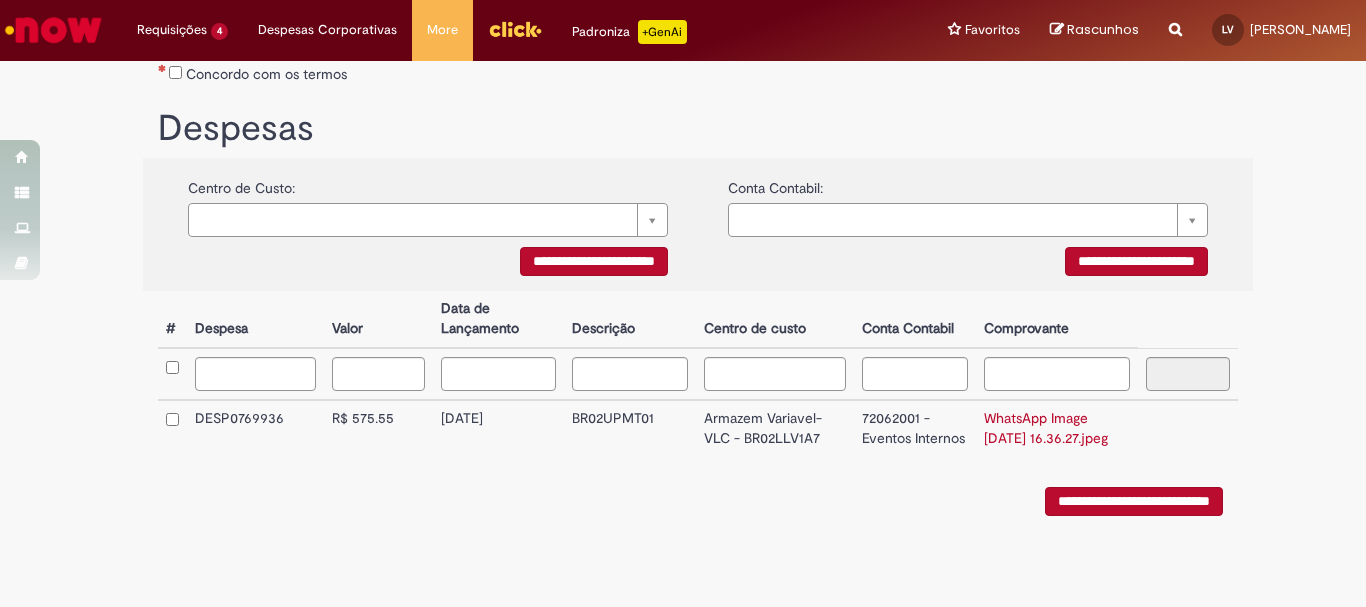 click on "**********" at bounding box center (1134, 501) 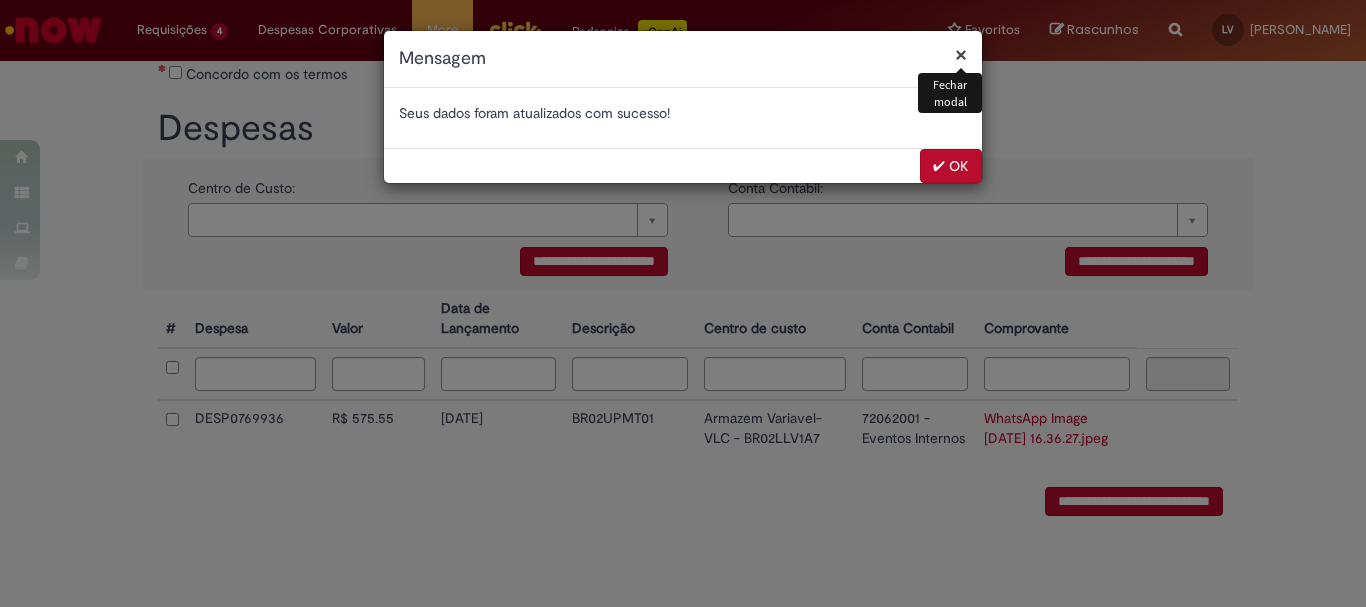 scroll, scrollTop: 0, scrollLeft: 0, axis: both 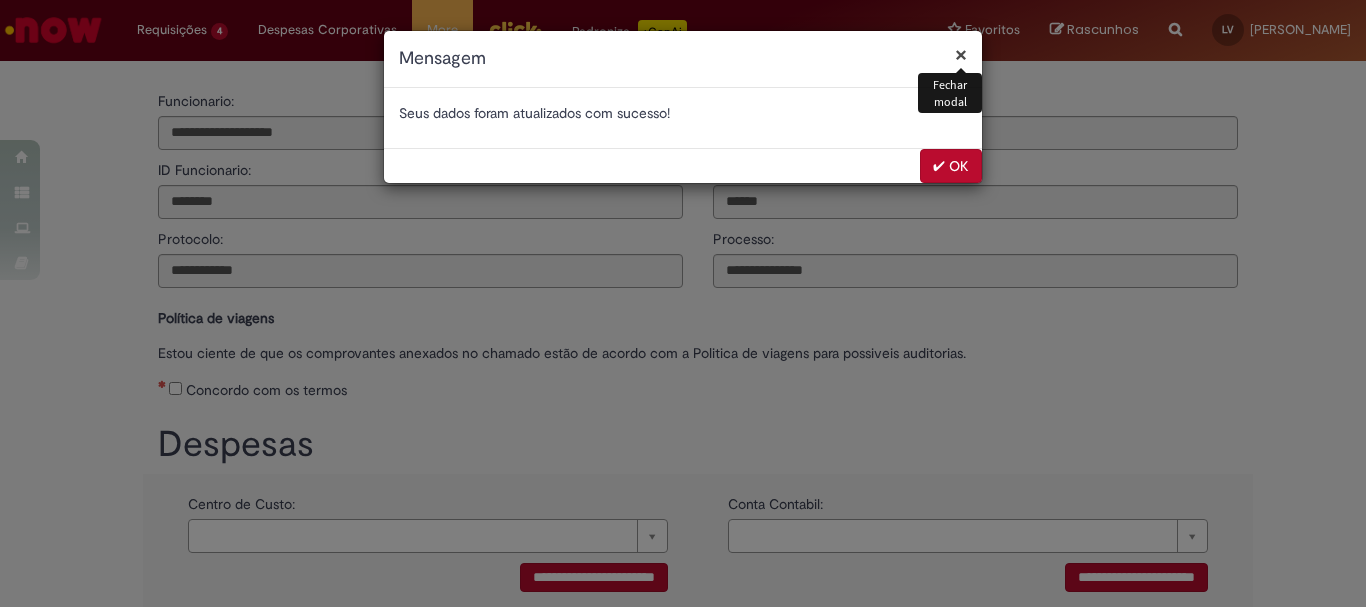 click on "✔ OK" at bounding box center (951, 166) 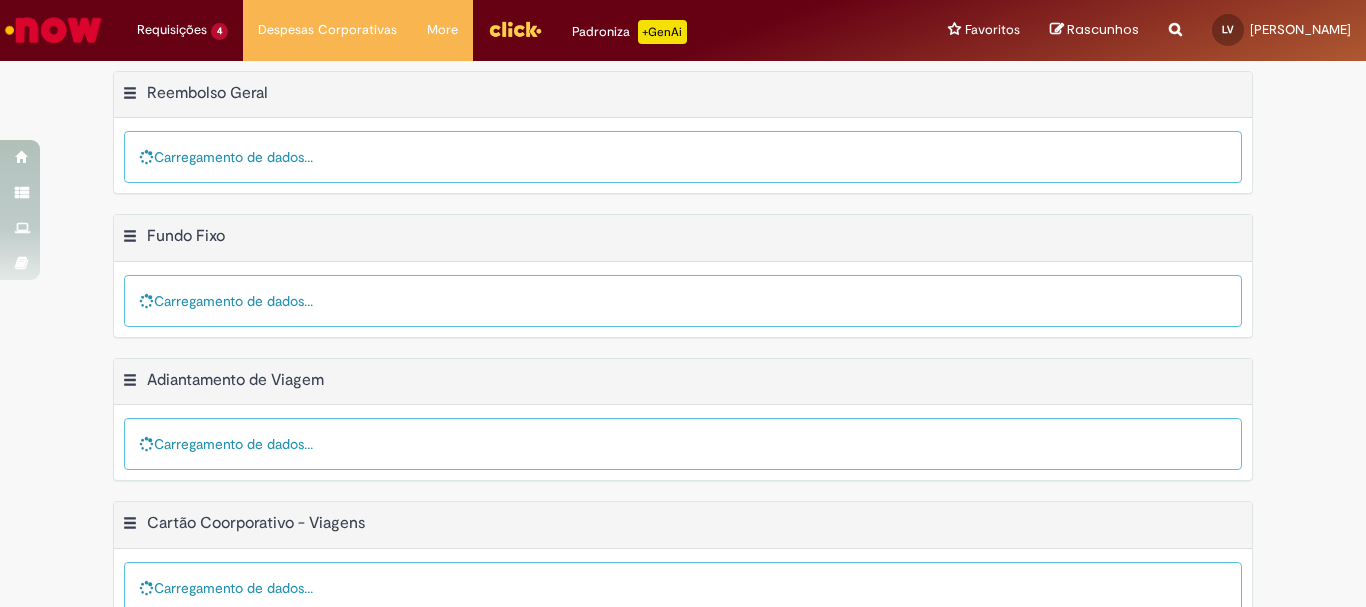scroll, scrollTop: 0, scrollLeft: 0, axis: both 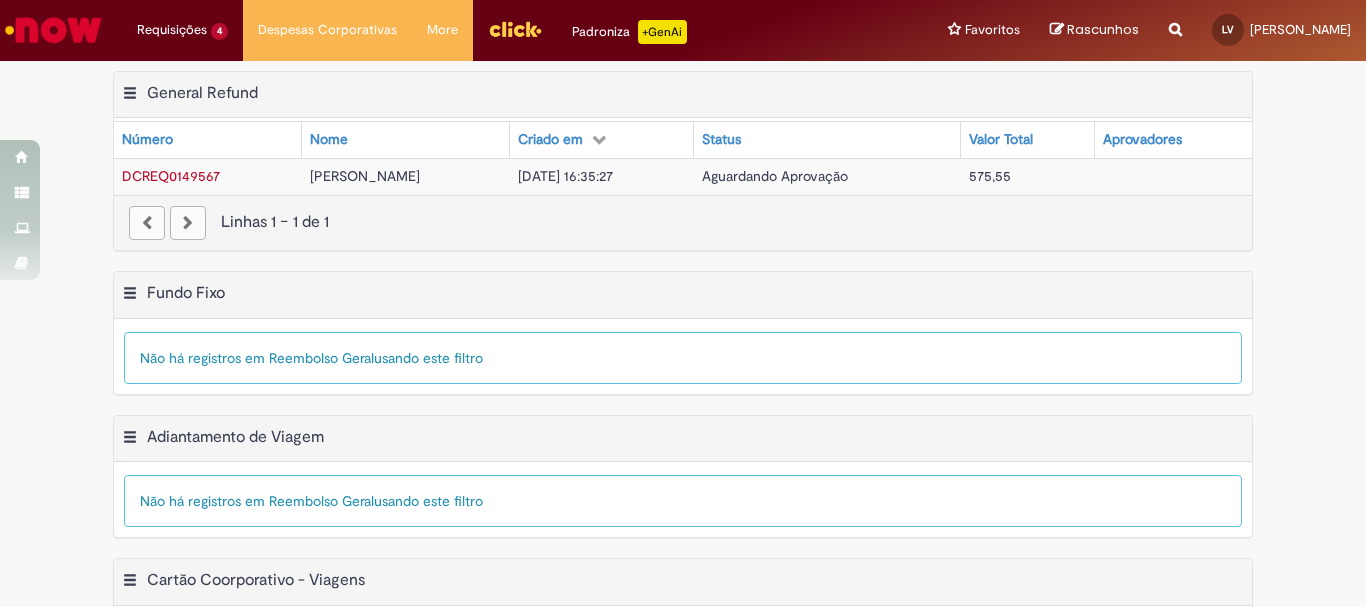 click on "Aguardando Aprovação" at bounding box center (828, 176) 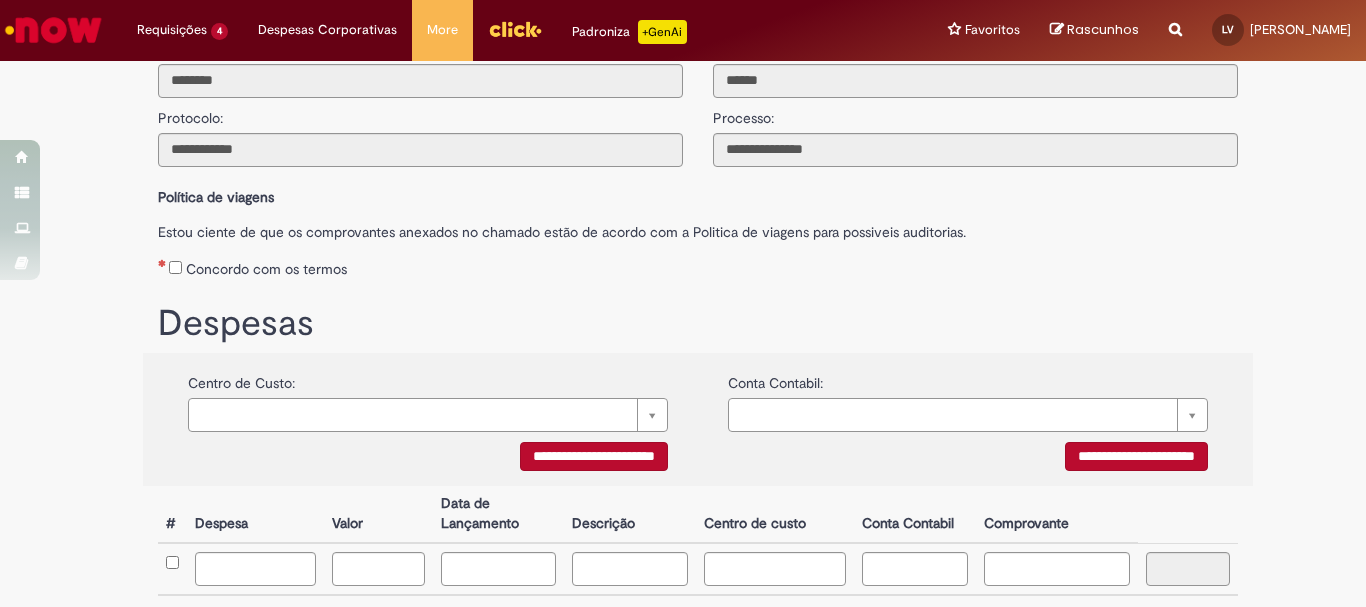 scroll, scrollTop: 0, scrollLeft: 0, axis: both 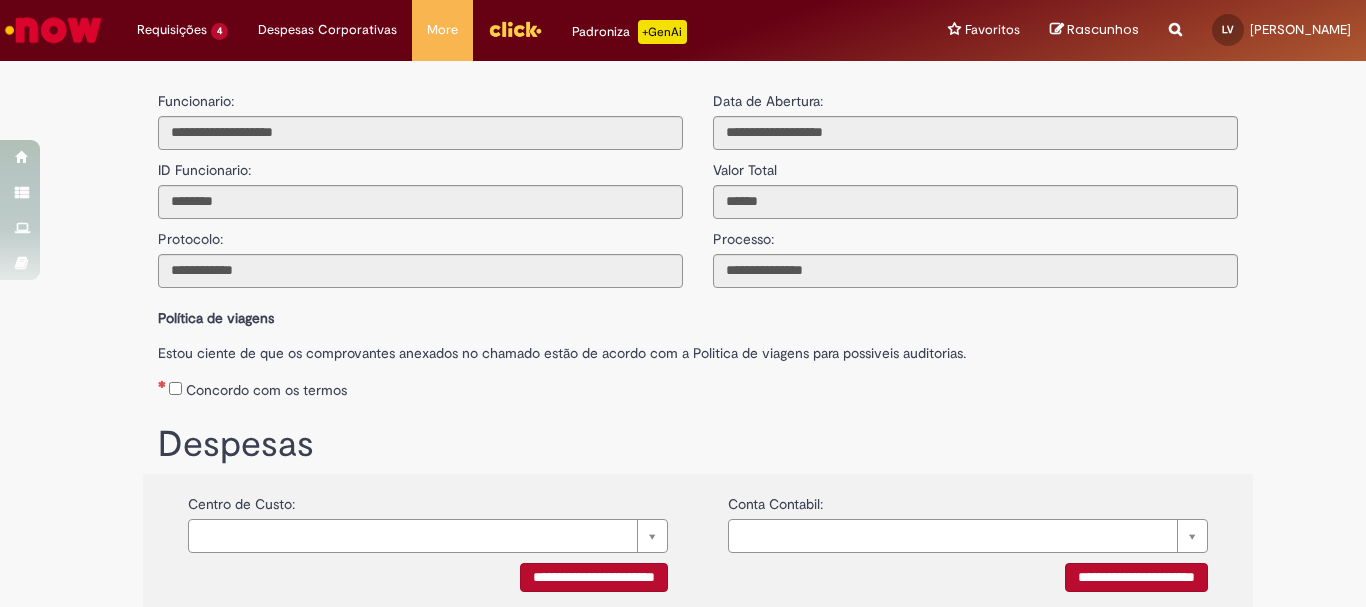 click at bounding box center (515, 29) 